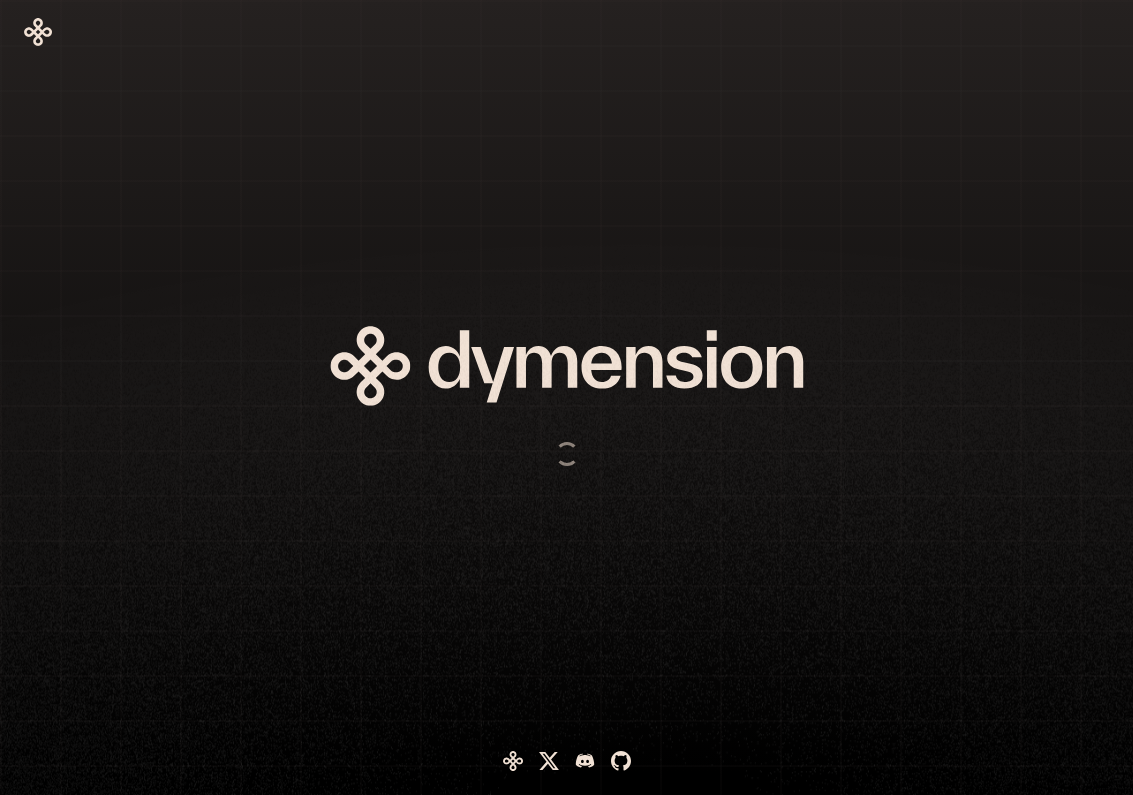 scroll, scrollTop: 0, scrollLeft: 0, axis: both 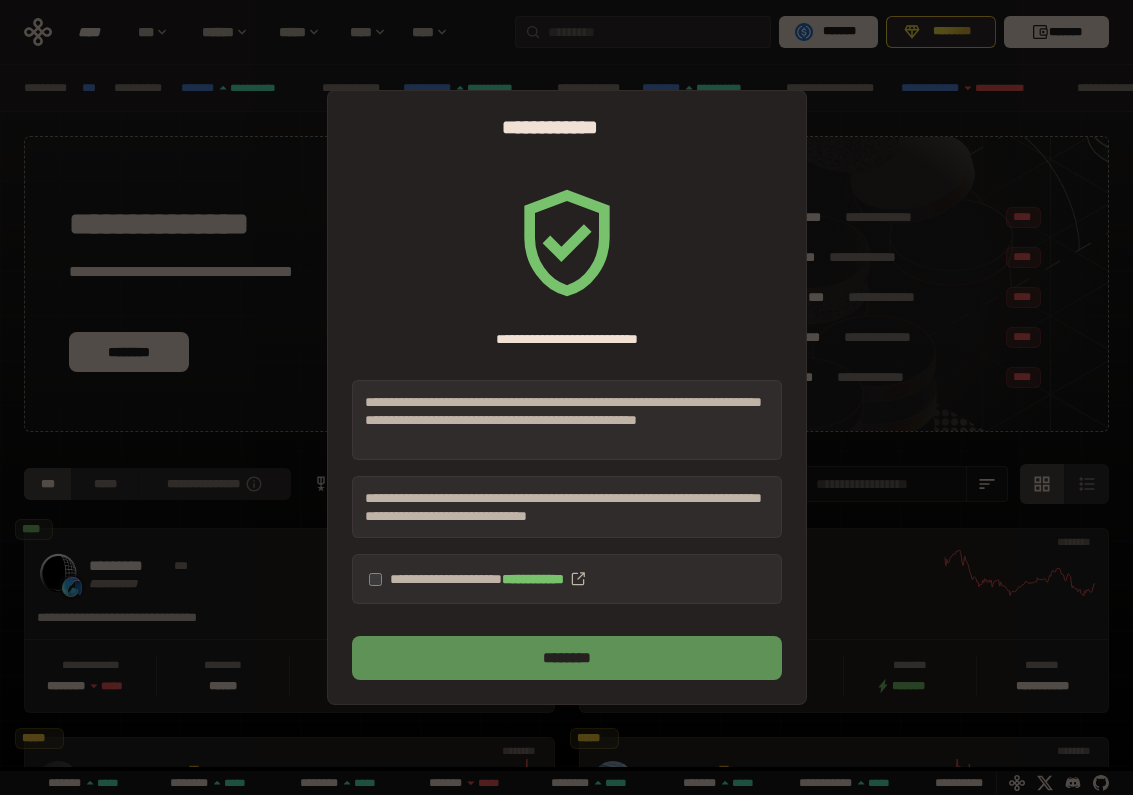 click on "********" at bounding box center (567, 658) 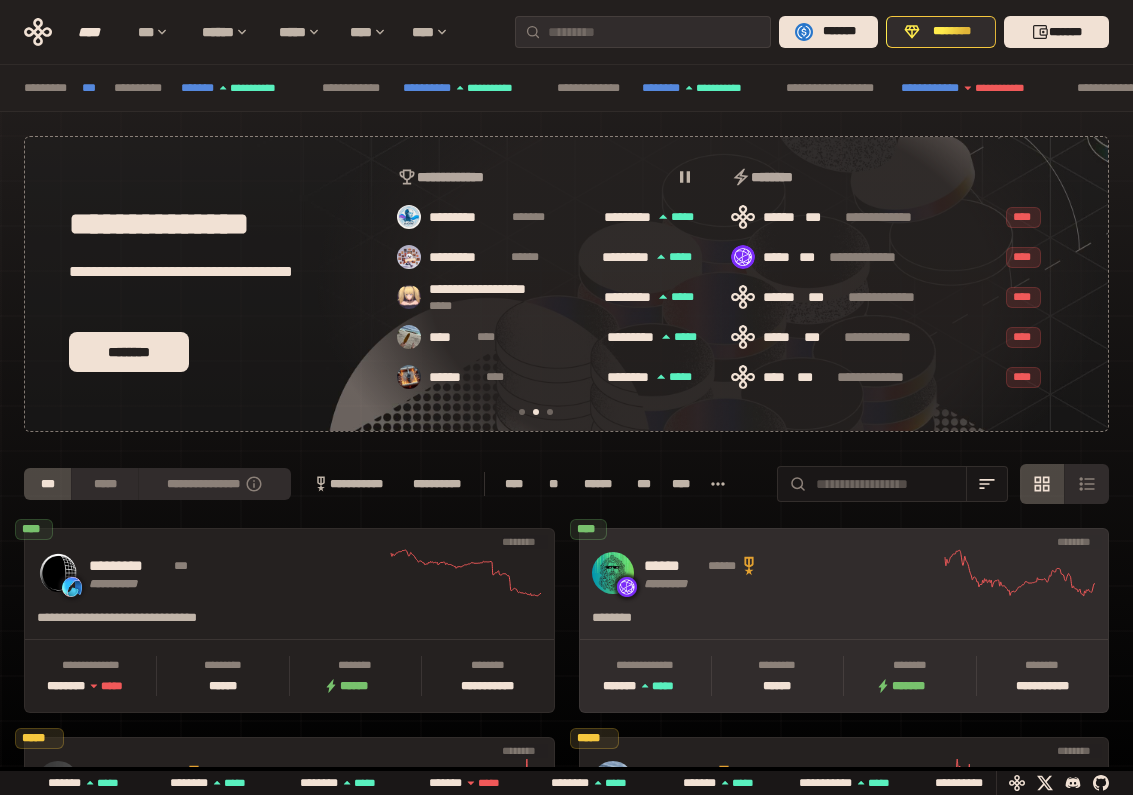 scroll, scrollTop: 0, scrollLeft: 366, axis: horizontal 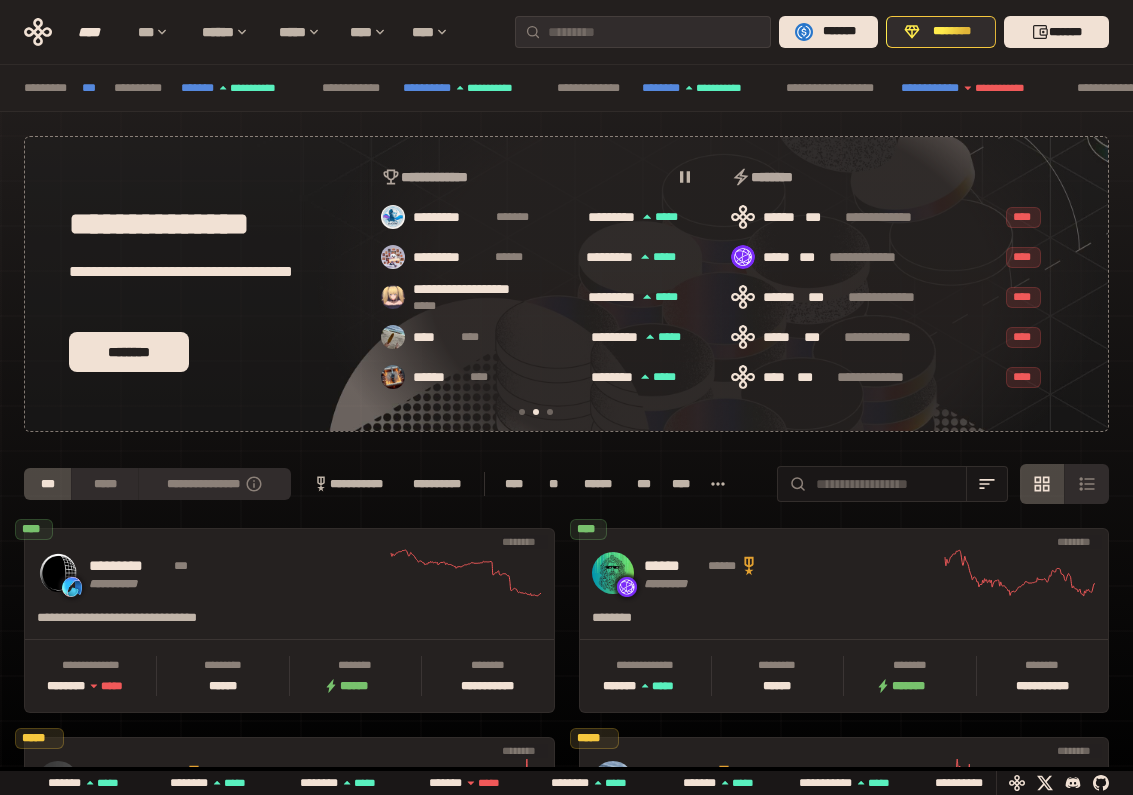 click on "****   ***   ******   *****   ****   ****   ******* ******** *******" at bounding box center (566, 32) 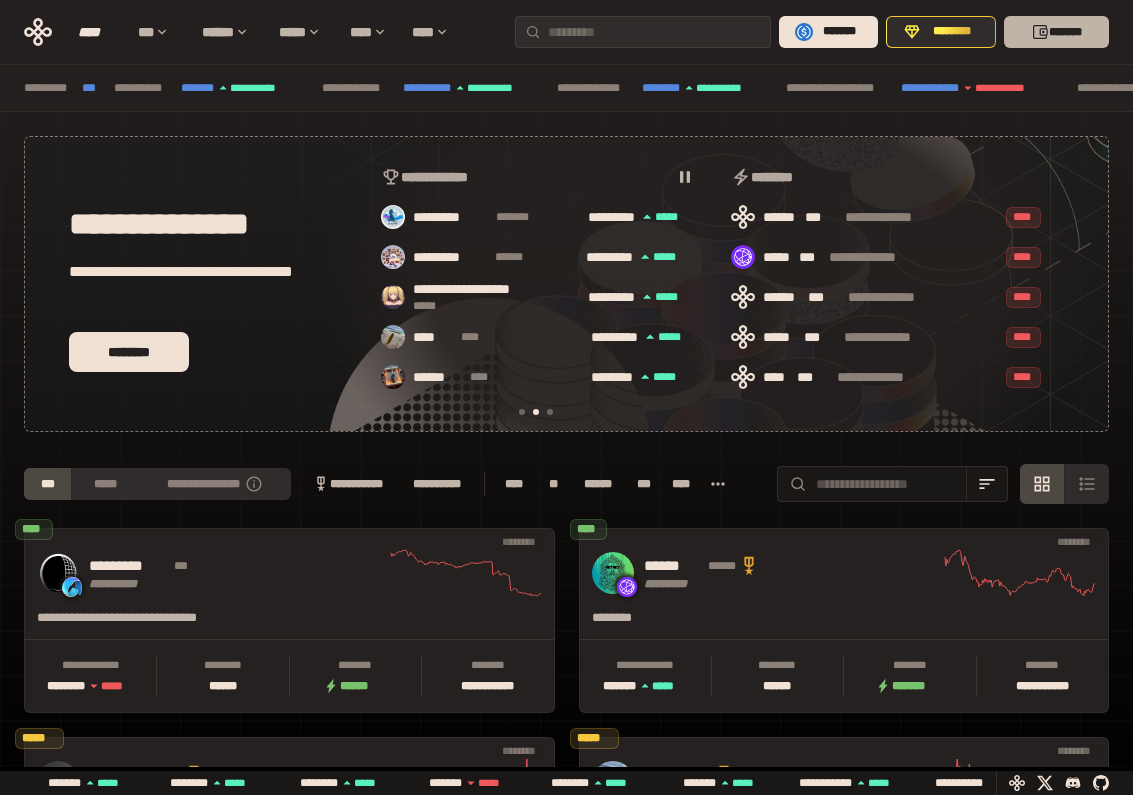 click on "*******" at bounding box center (1056, 32) 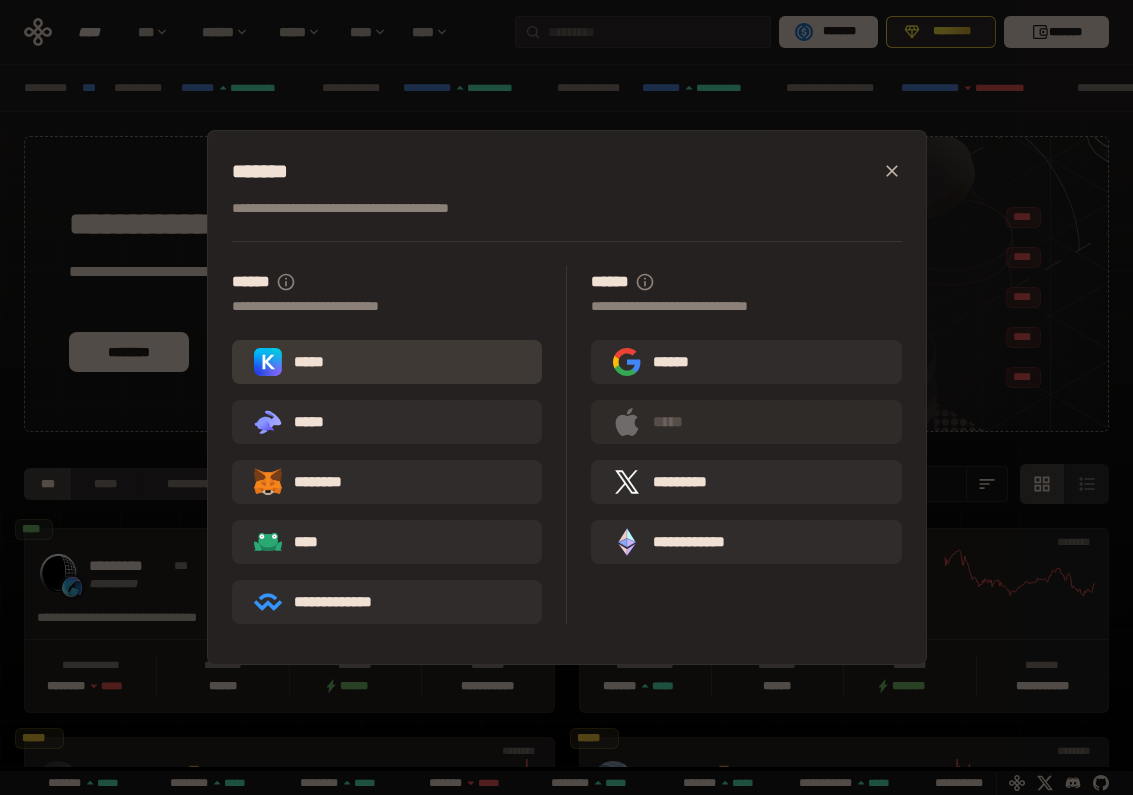 click on "*****" at bounding box center (387, 362) 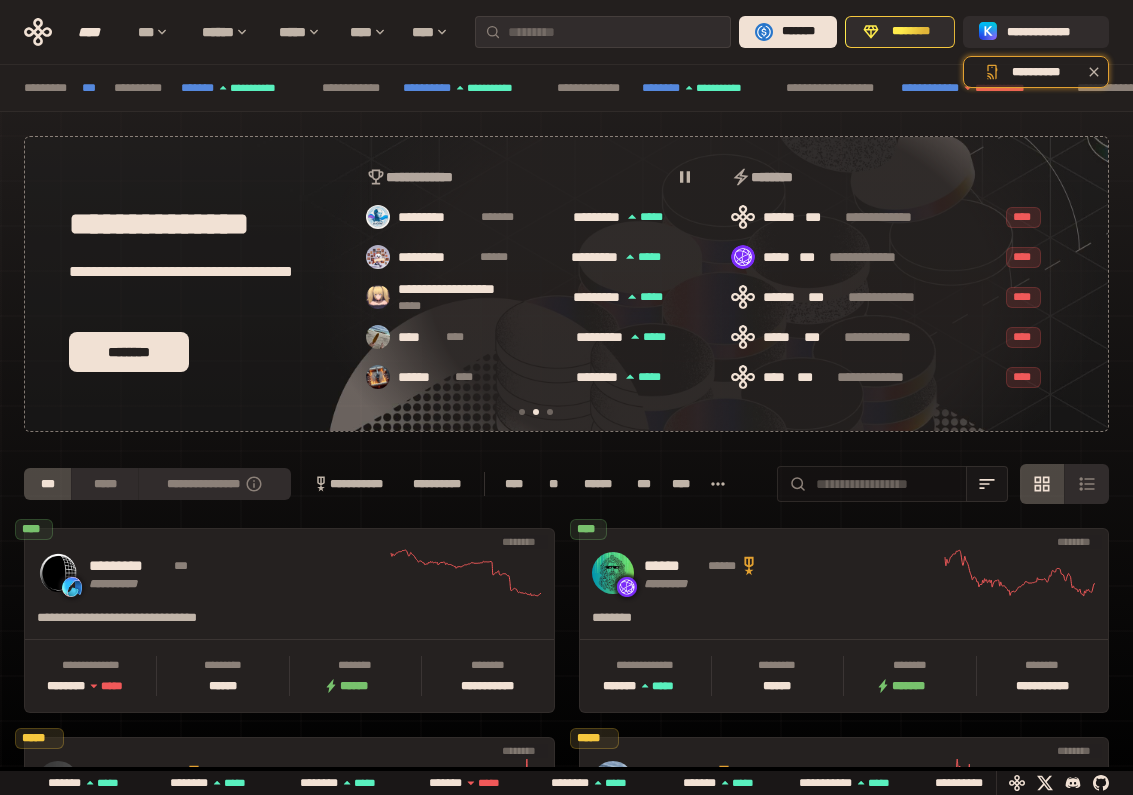 scroll, scrollTop: 0, scrollLeft: 366, axis: horizontal 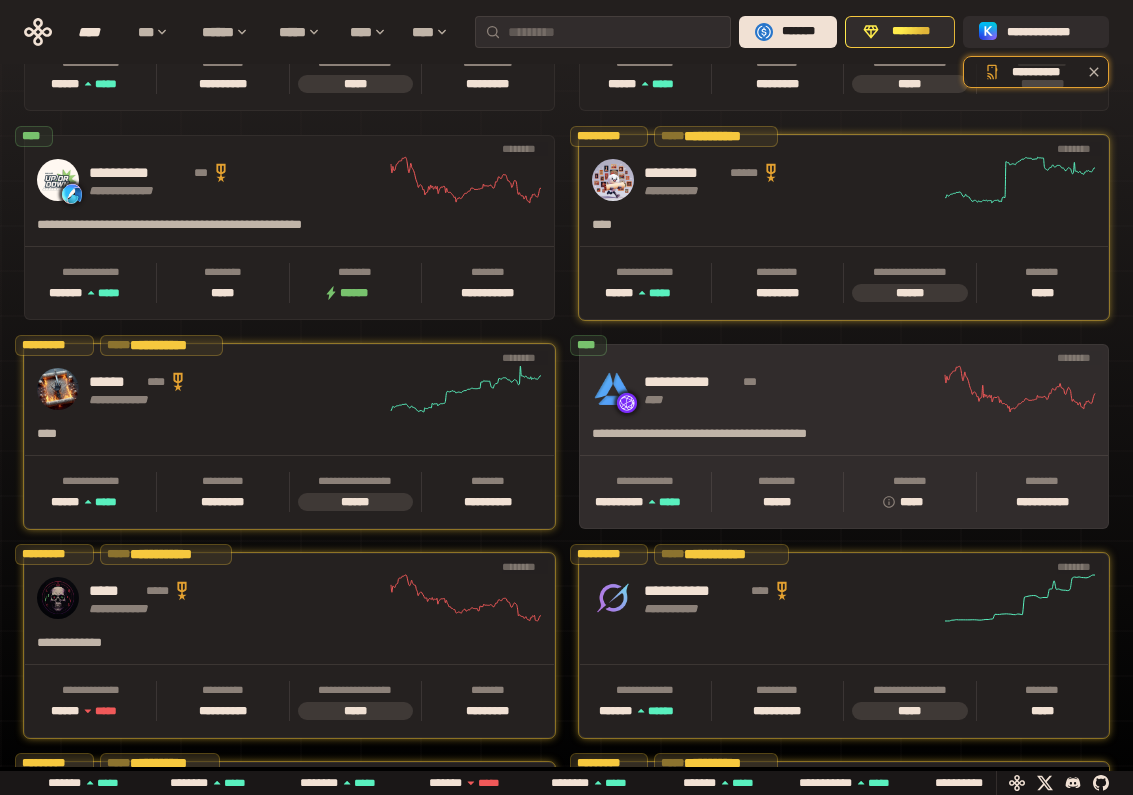 click on "**********" at bounding box center (844, 389) 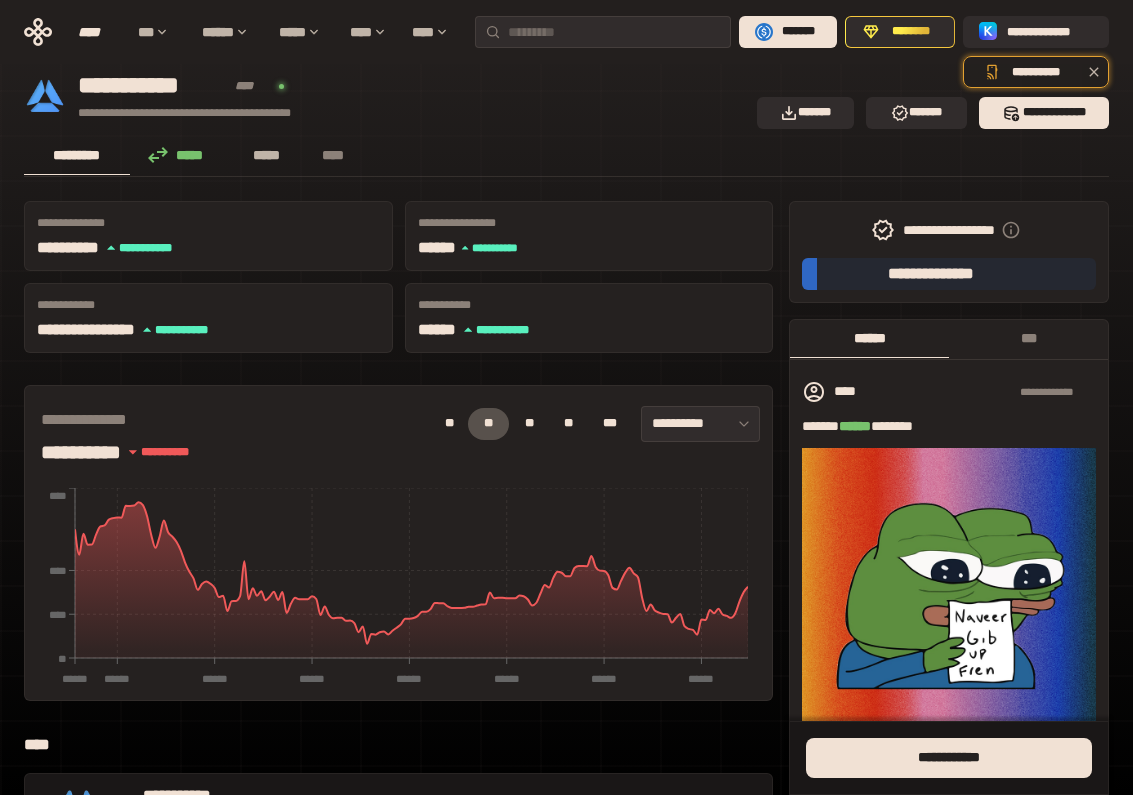 click on "*****" at bounding box center [267, 155] 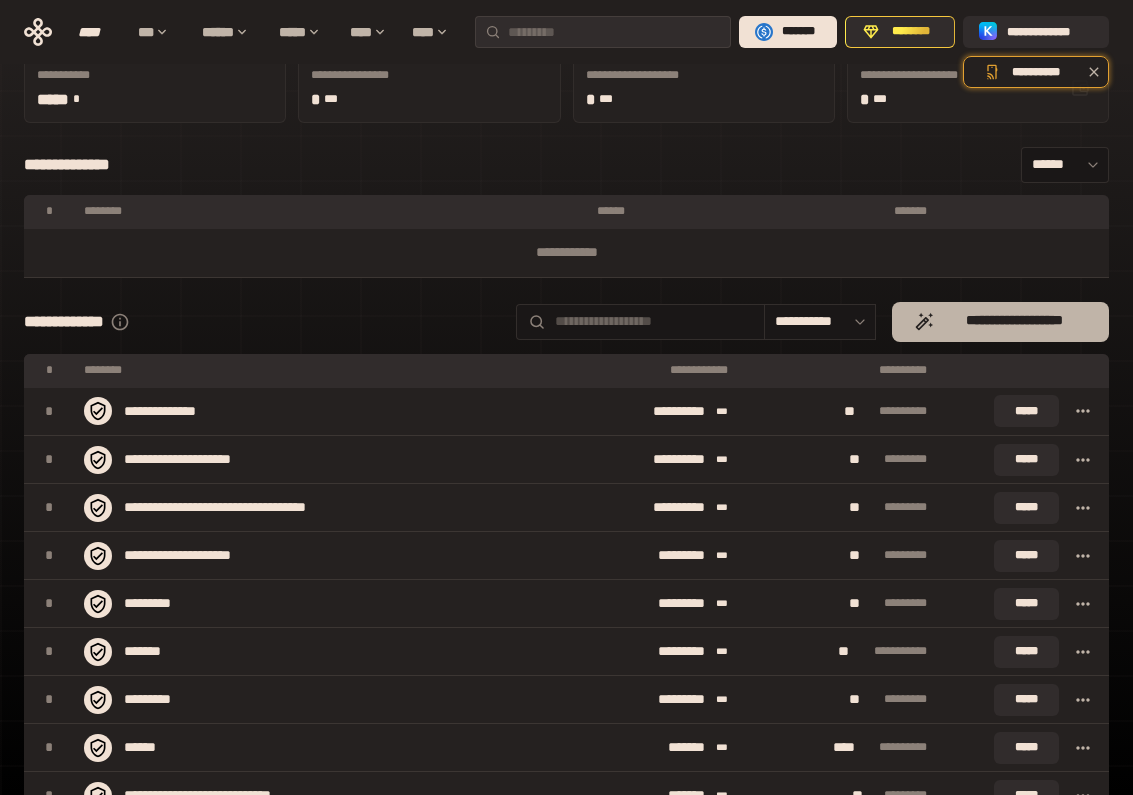 scroll, scrollTop: 176, scrollLeft: 0, axis: vertical 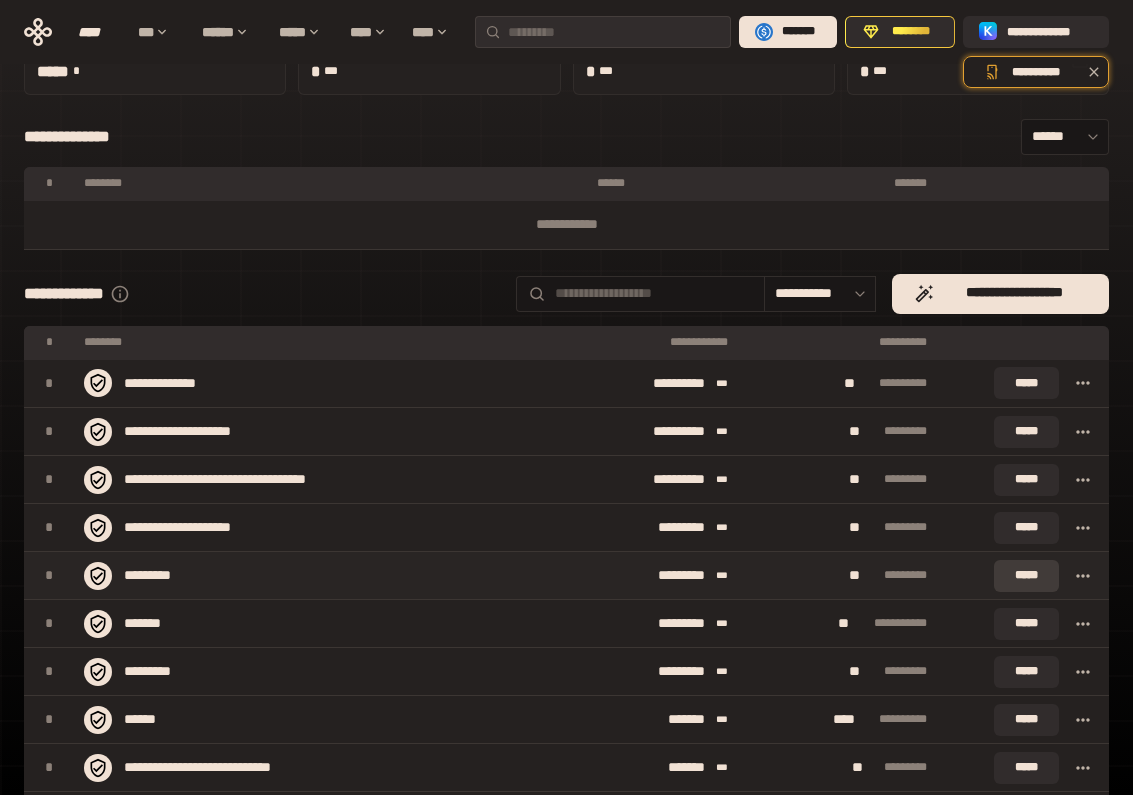 click on "*****" at bounding box center [1026, 576] 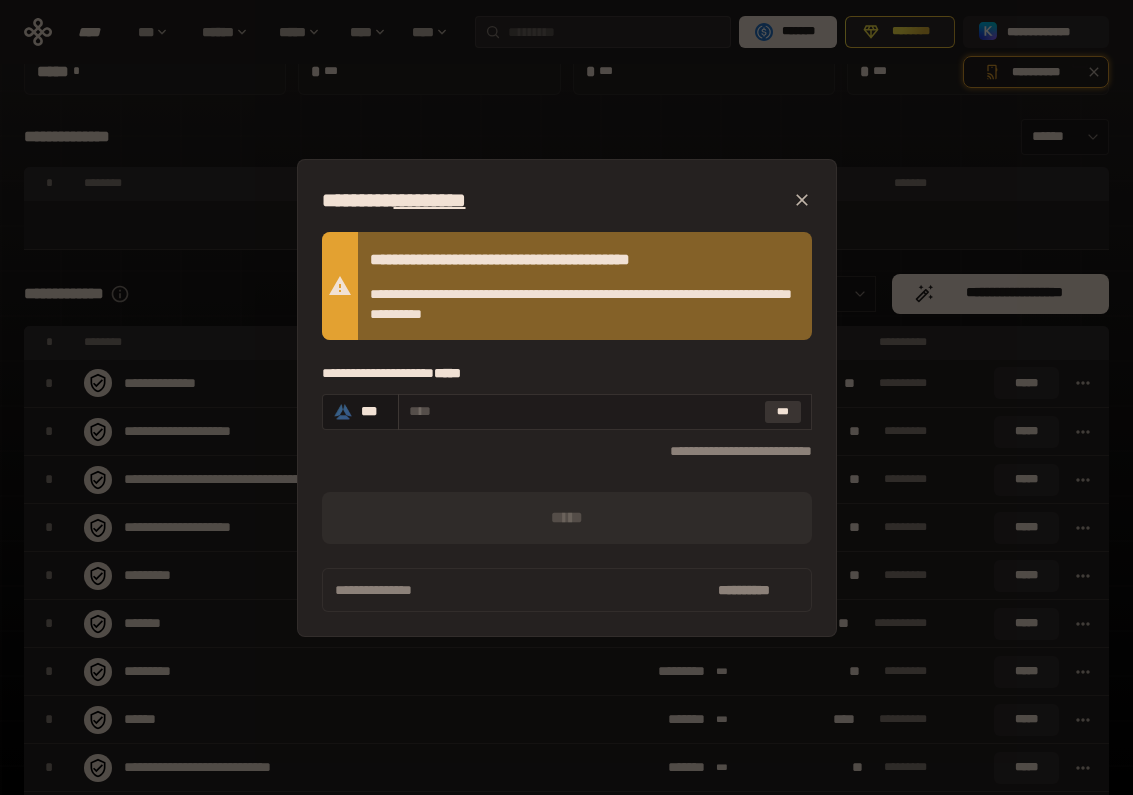 click on "***" at bounding box center (783, 412) 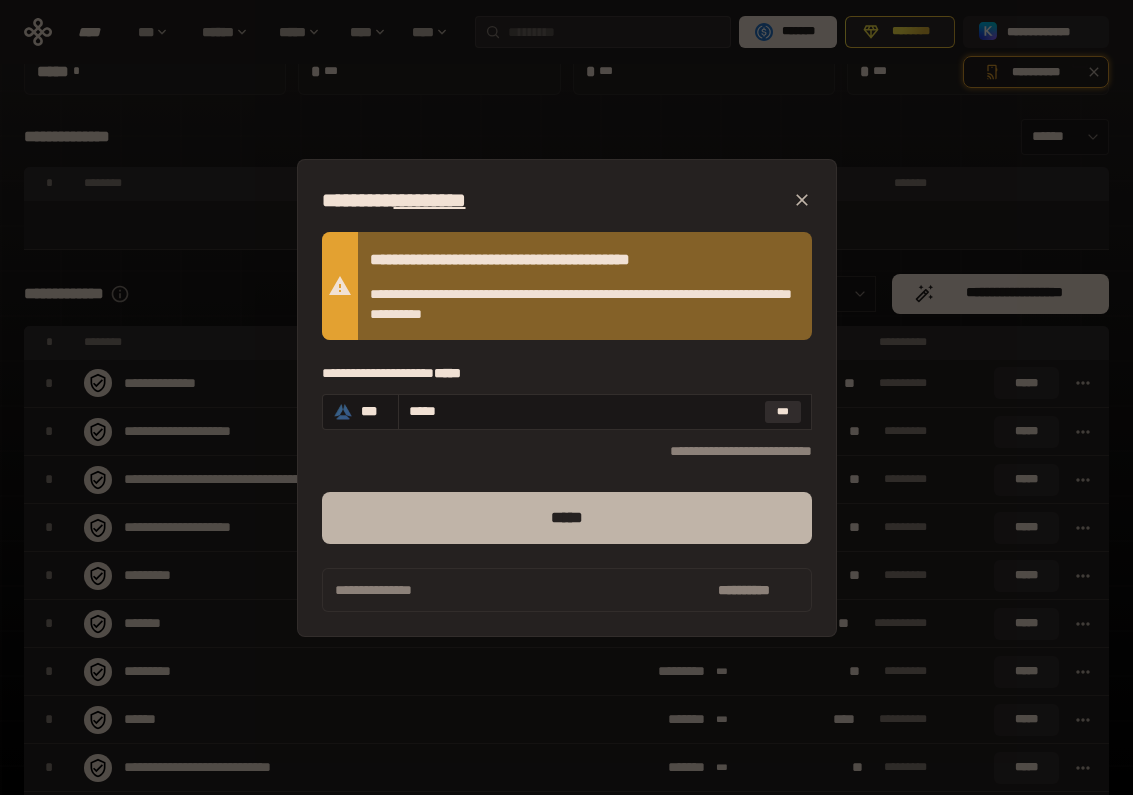 type on "*****" 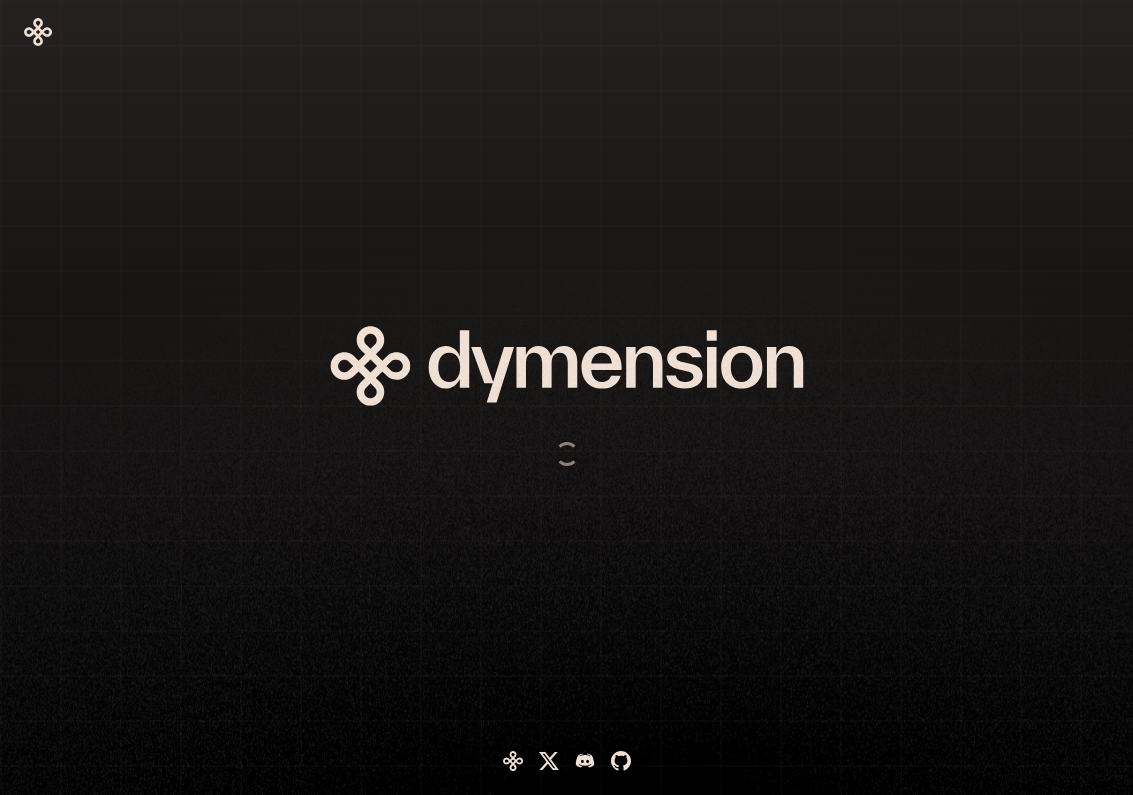 scroll, scrollTop: 0, scrollLeft: 0, axis: both 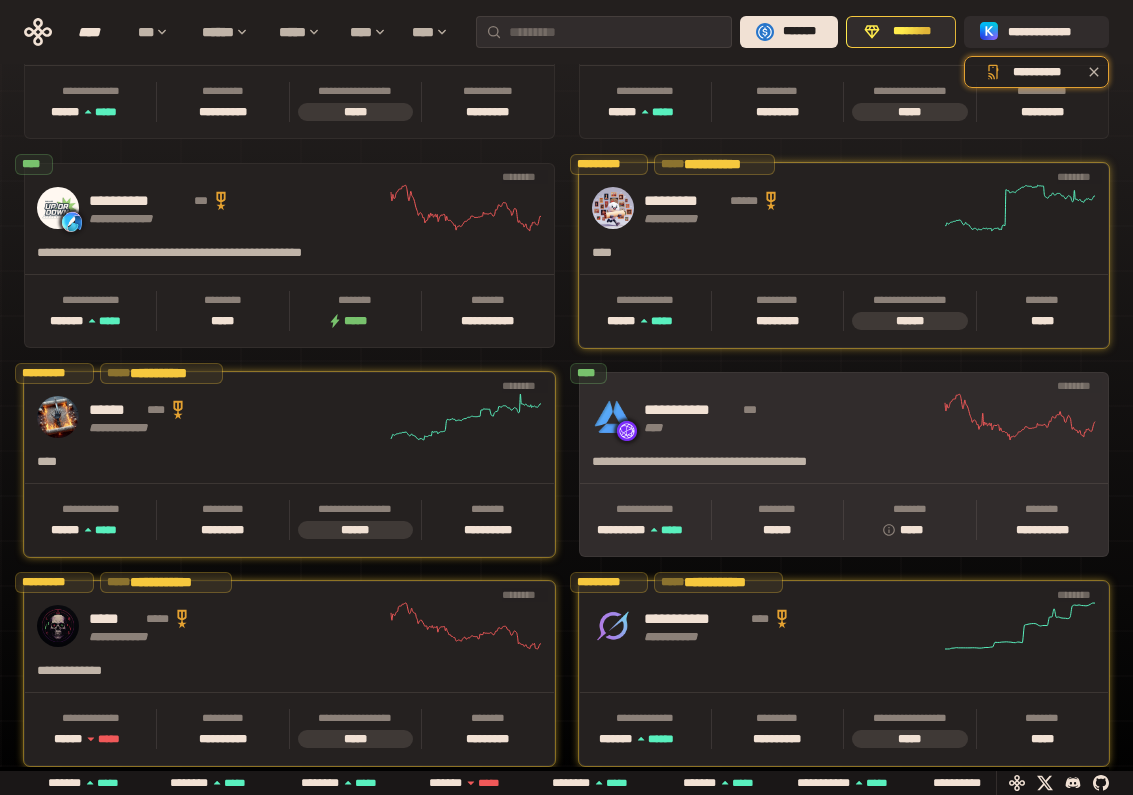click on "***" at bounding box center [758, 410] 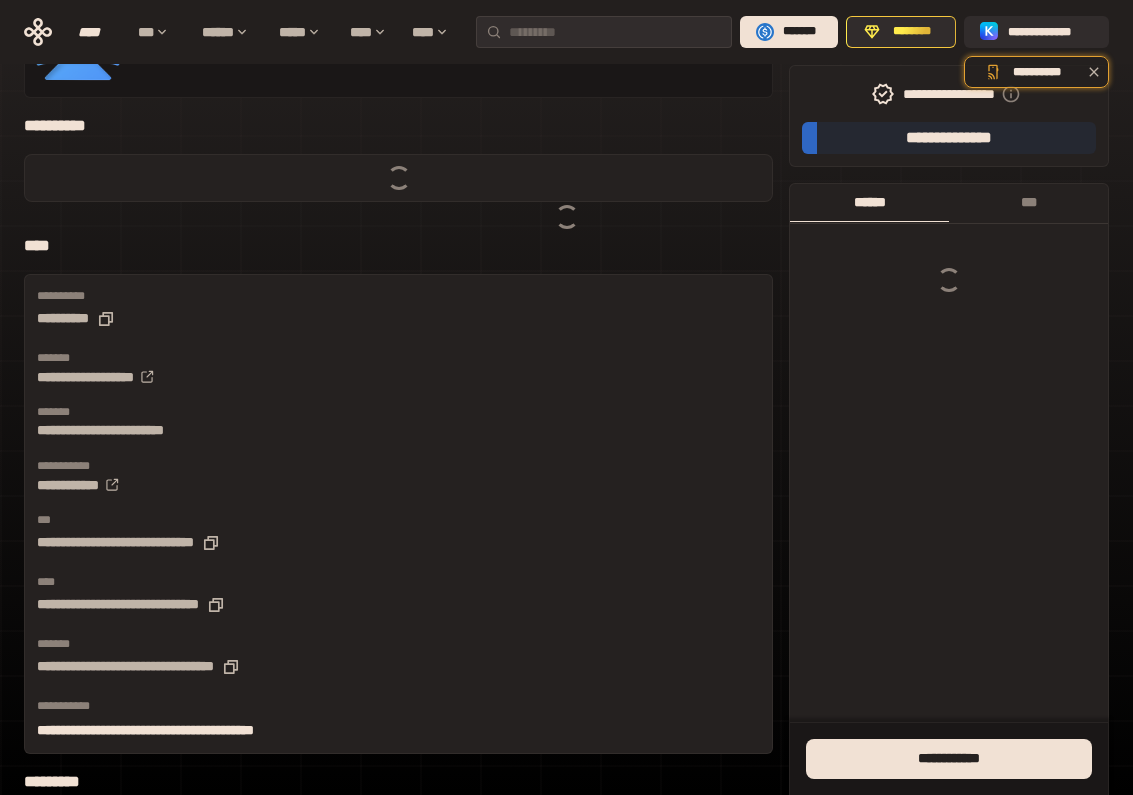 scroll, scrollTop: 0, scrollLeft: 0, axis: both 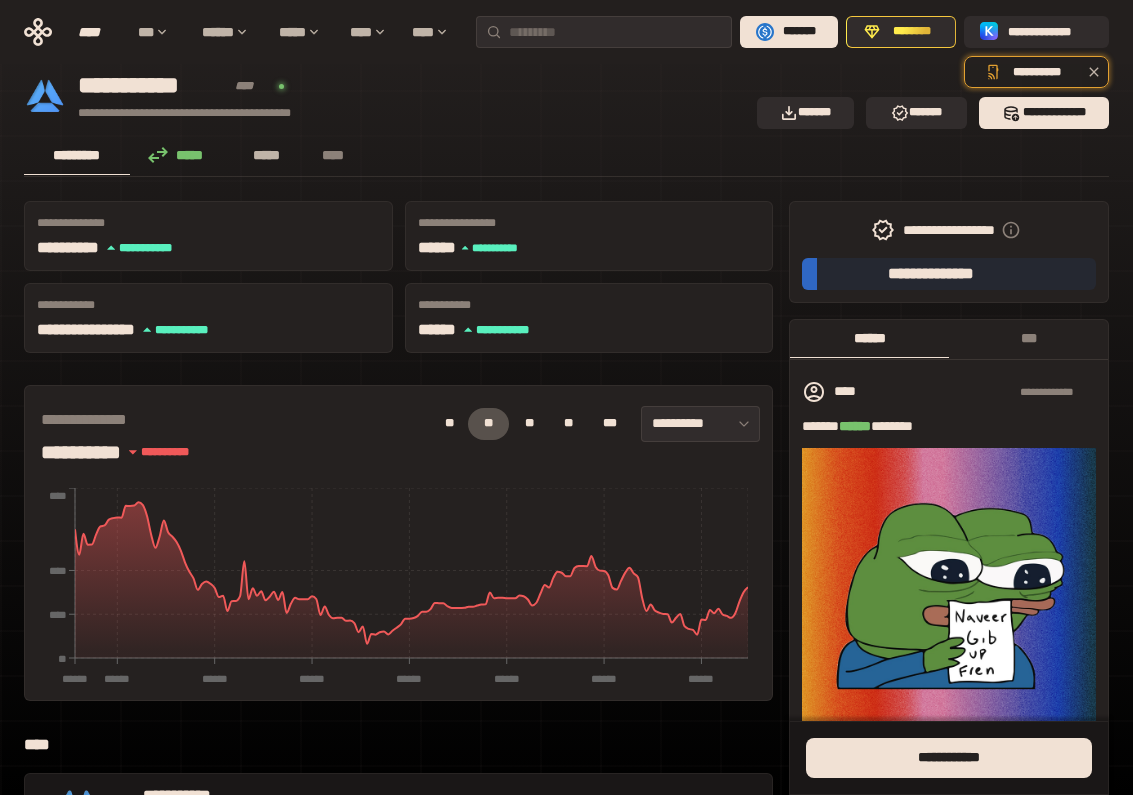 click on "*****" at bounding box center [267, 155] 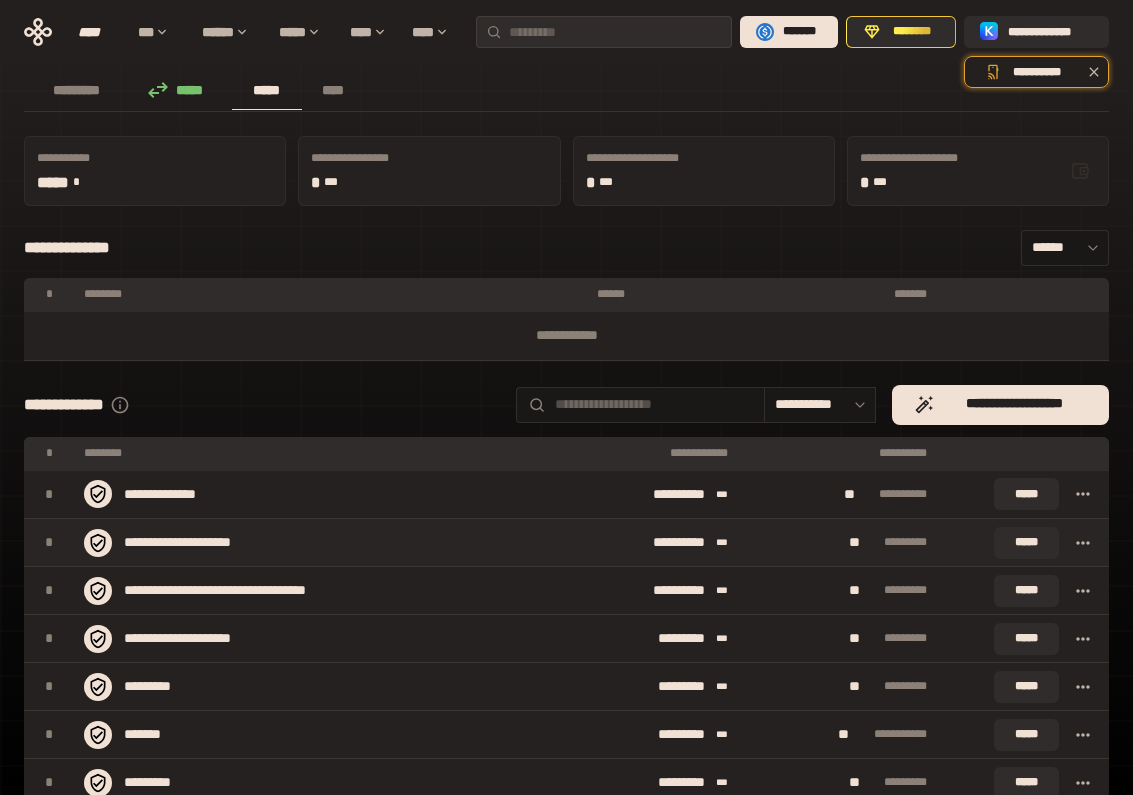 scroll, scrollTop: 69, scrollLeft: 0, axis: vertical 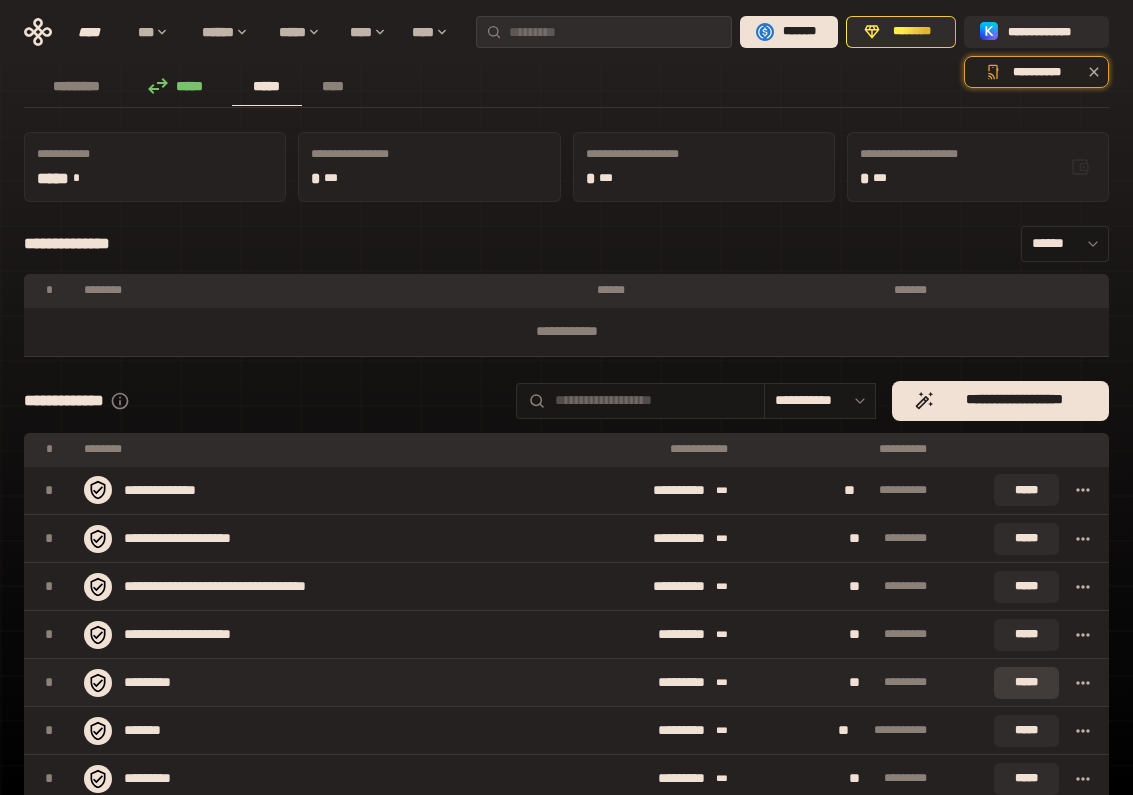 click on "*****" at bounding box center [1026, 683] 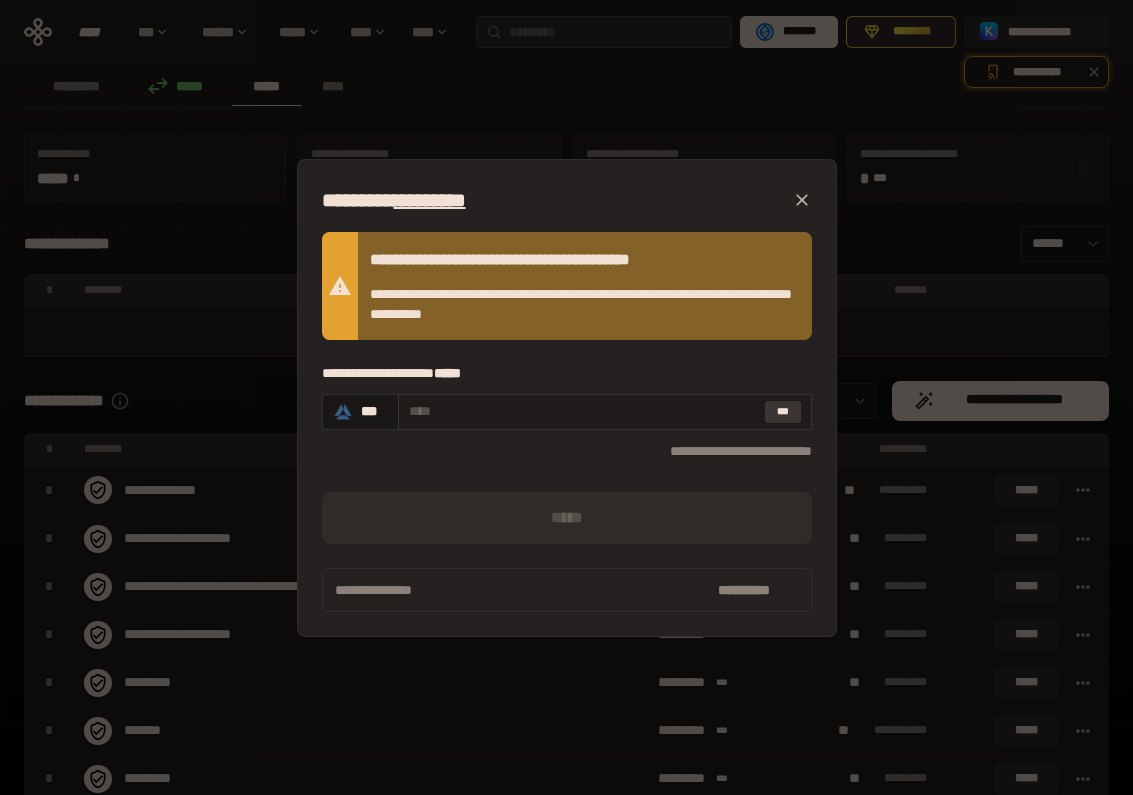 click on "***" at bounding box center (783, 412) 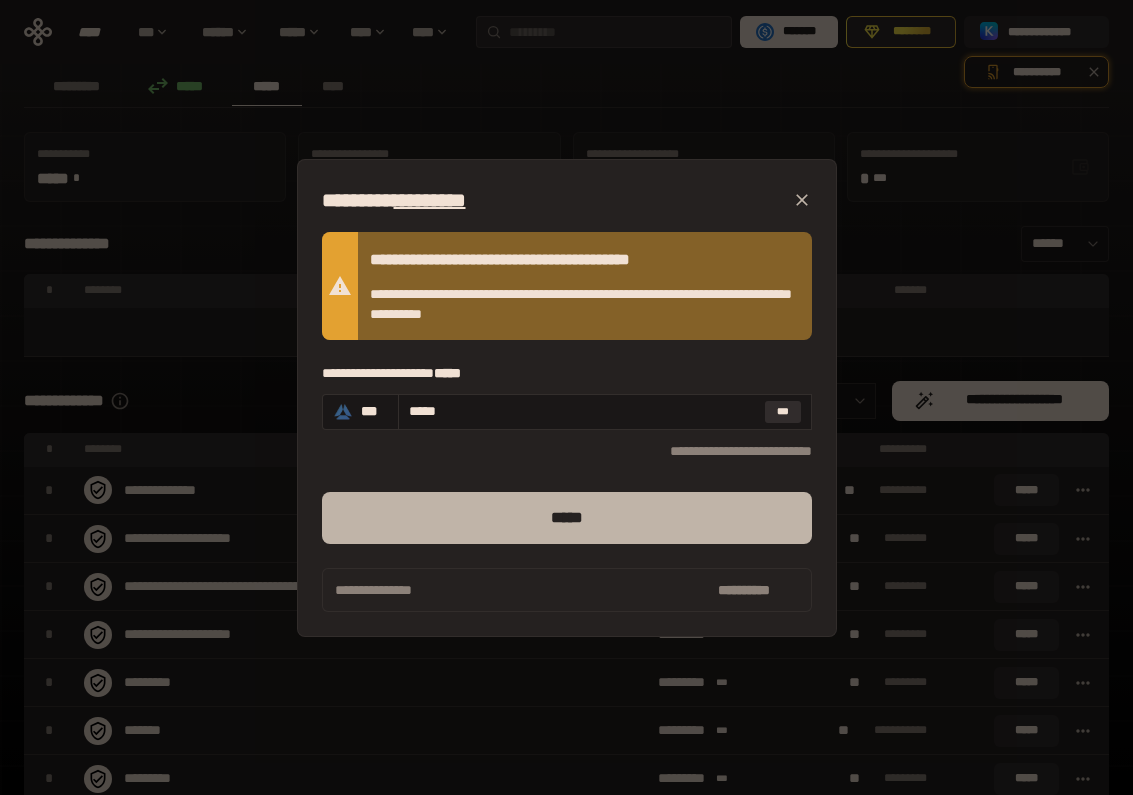 type on "*****" 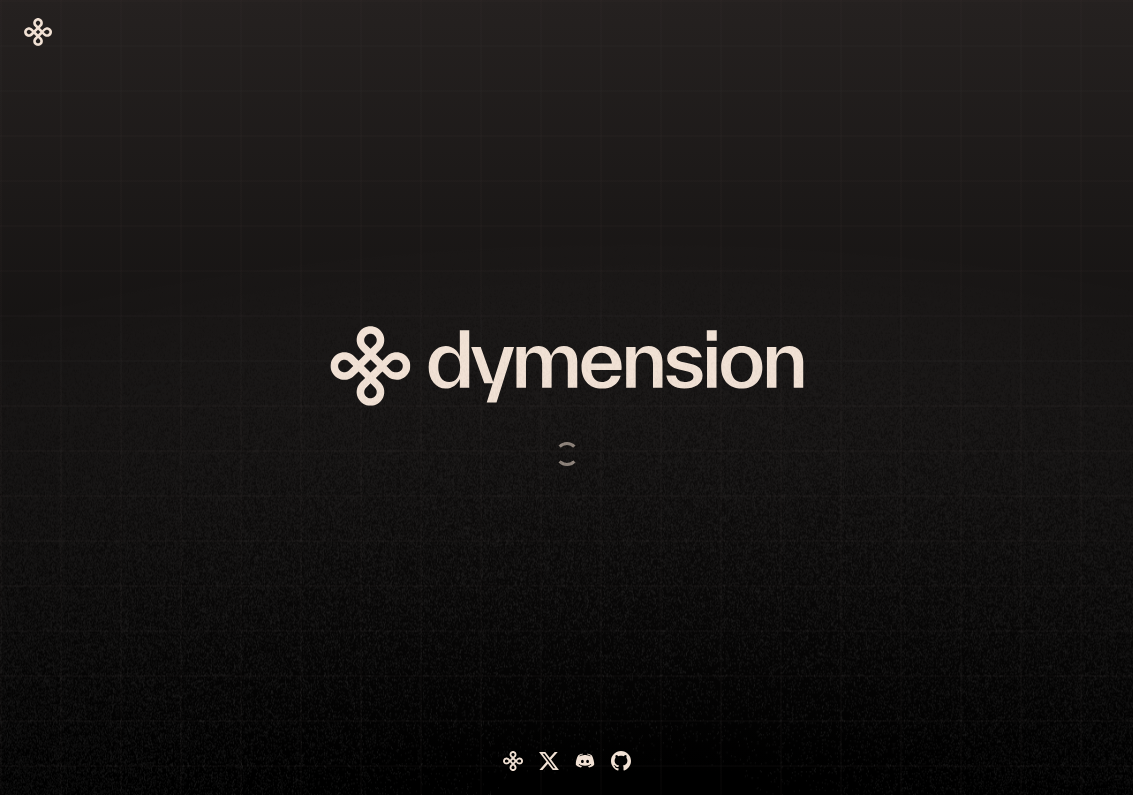 scroll, scrollTop: 0, scrollLeft: 0, axis: both 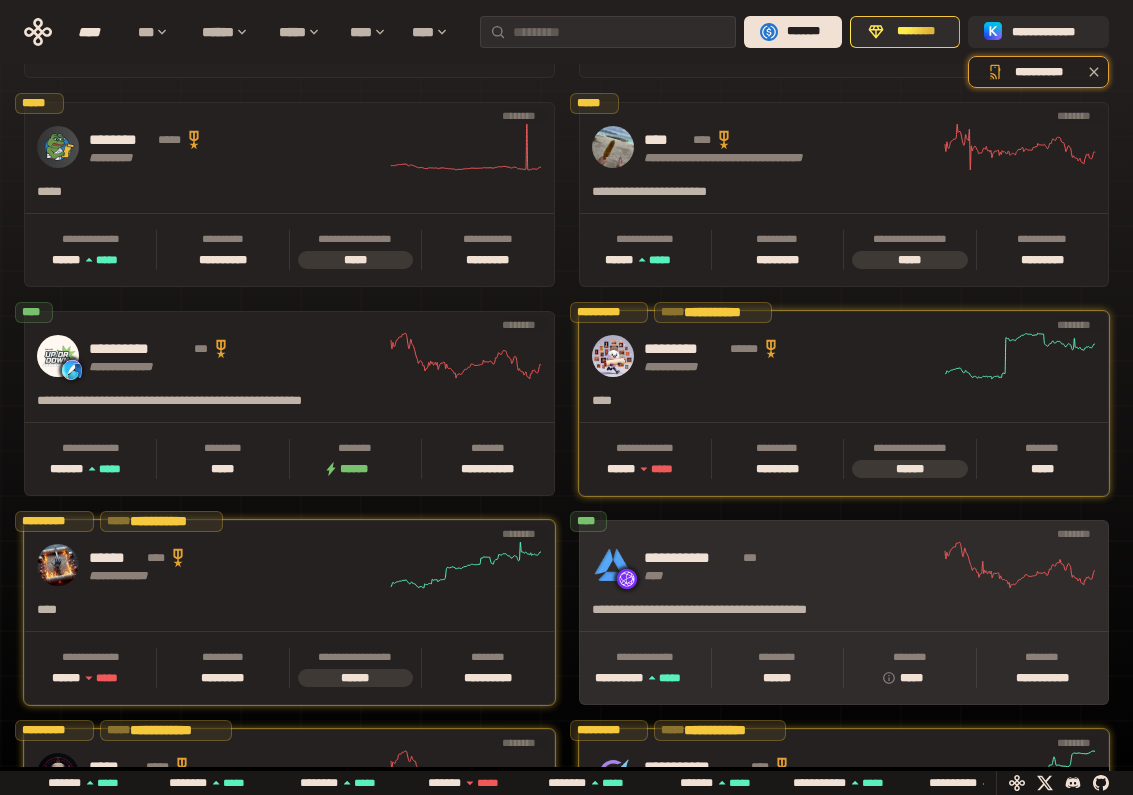 click on "**********" at bounding box center [792, 558] 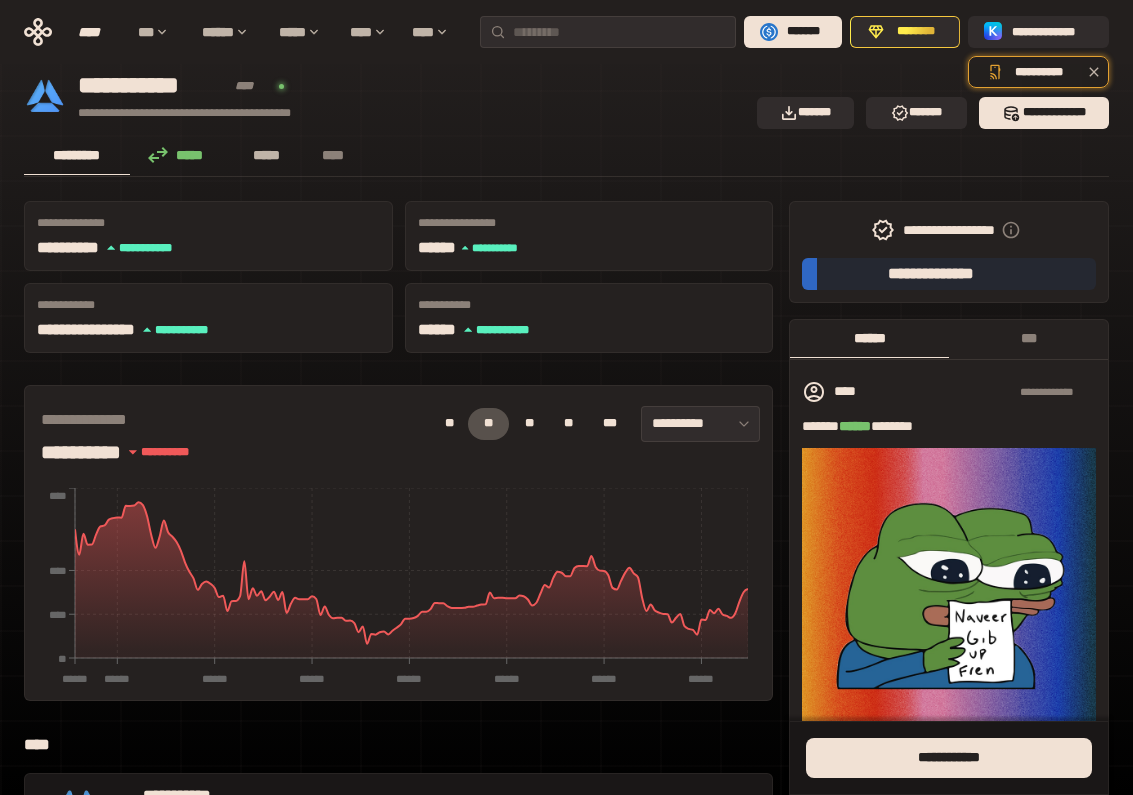 click on "*****" at bounding box center (267, 155) 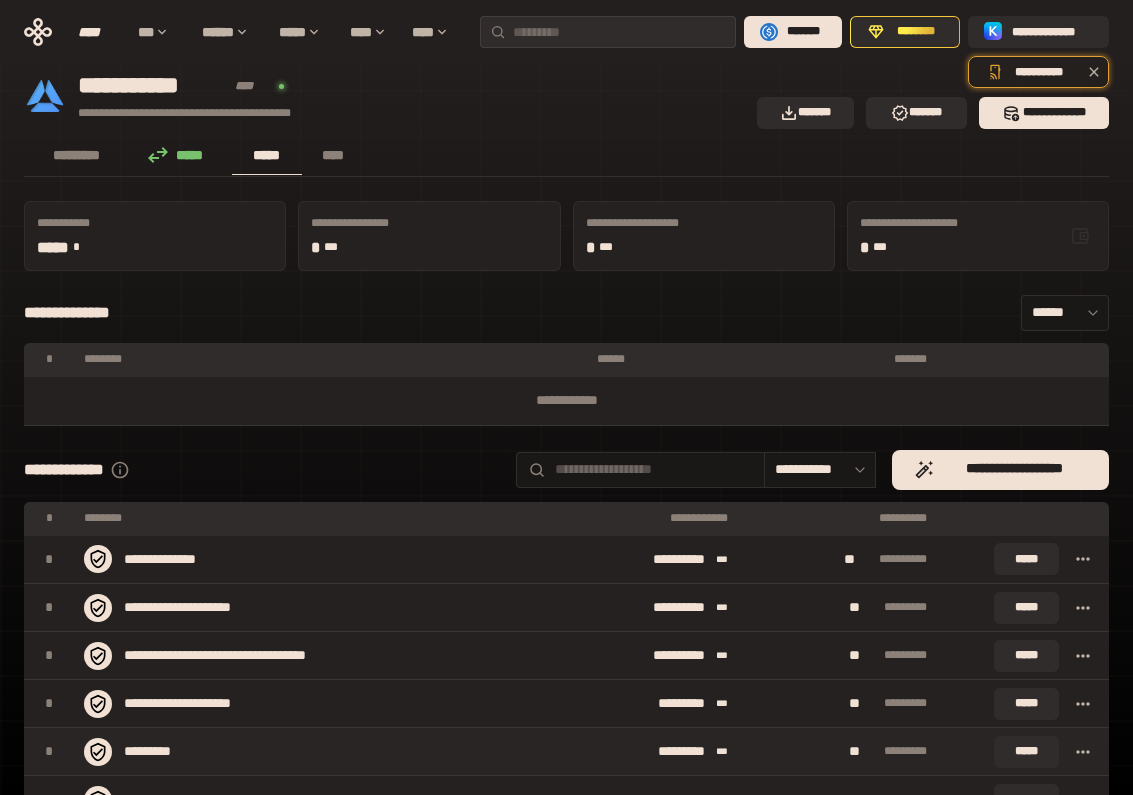 click on "*********" at bounding box center (318, 752) 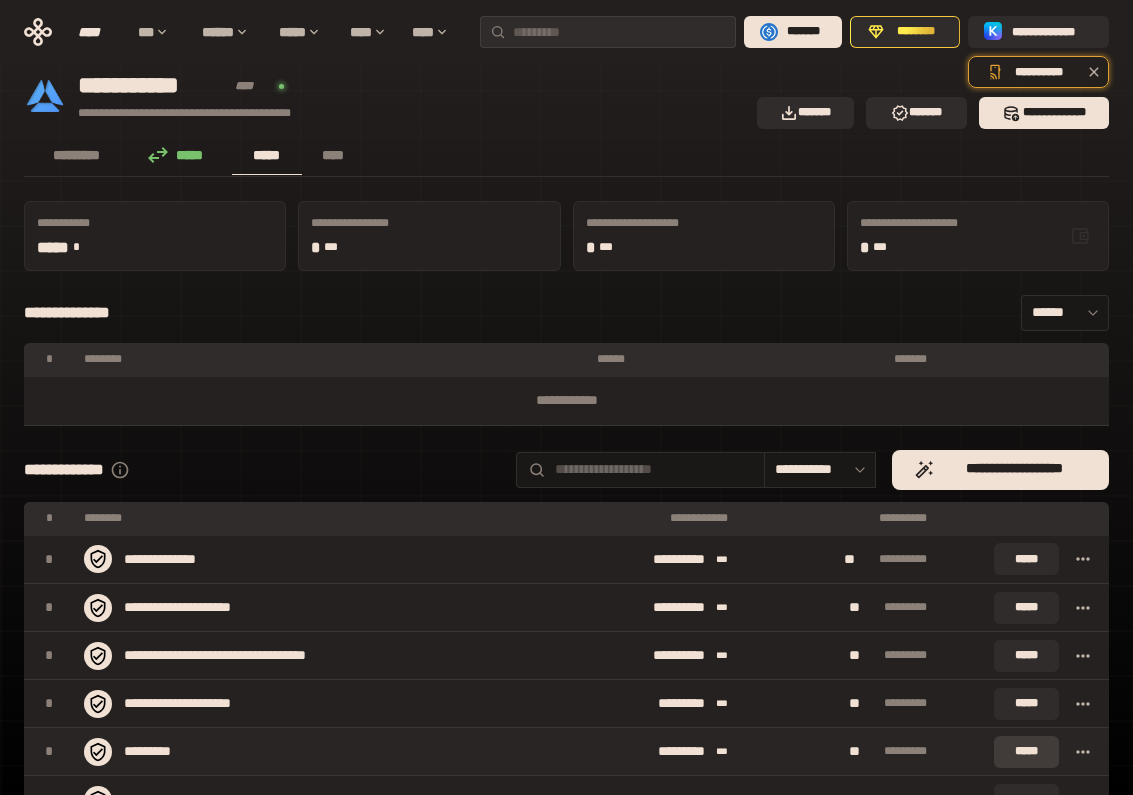 click on "*****" at bounding box center (1026, 752) 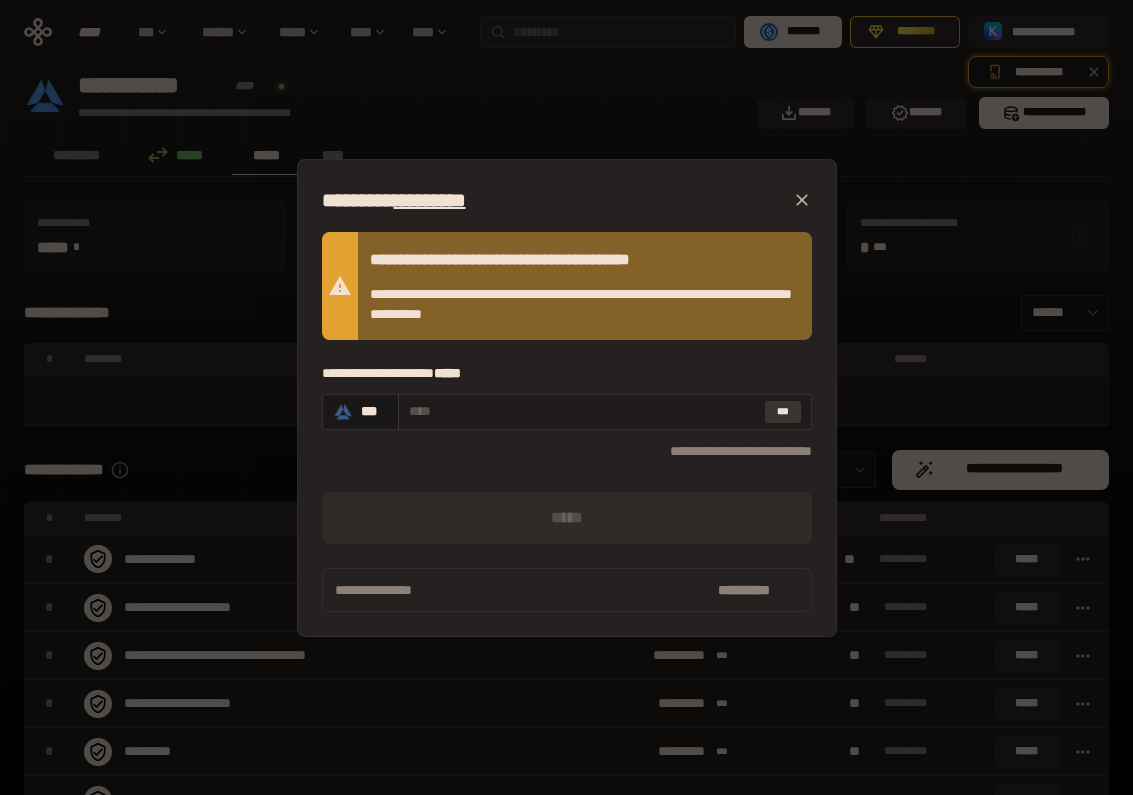 click on "***" at bounding box center (783, 412) 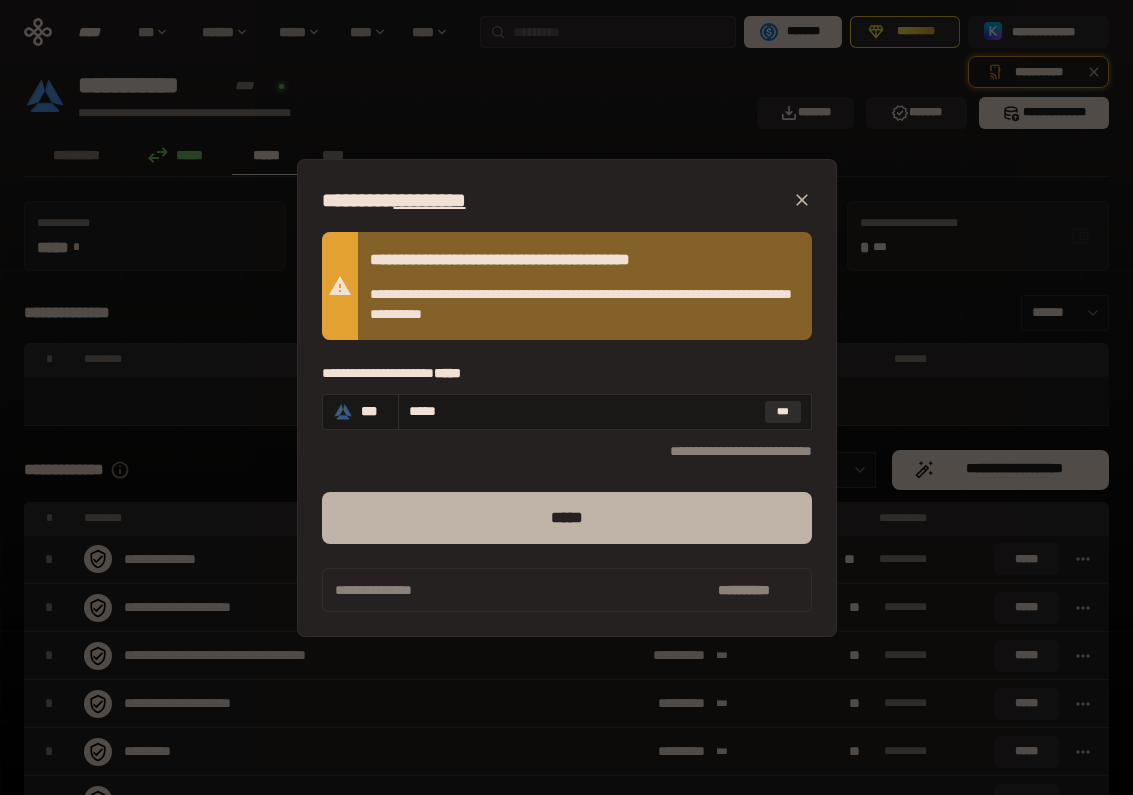 type on "*****" 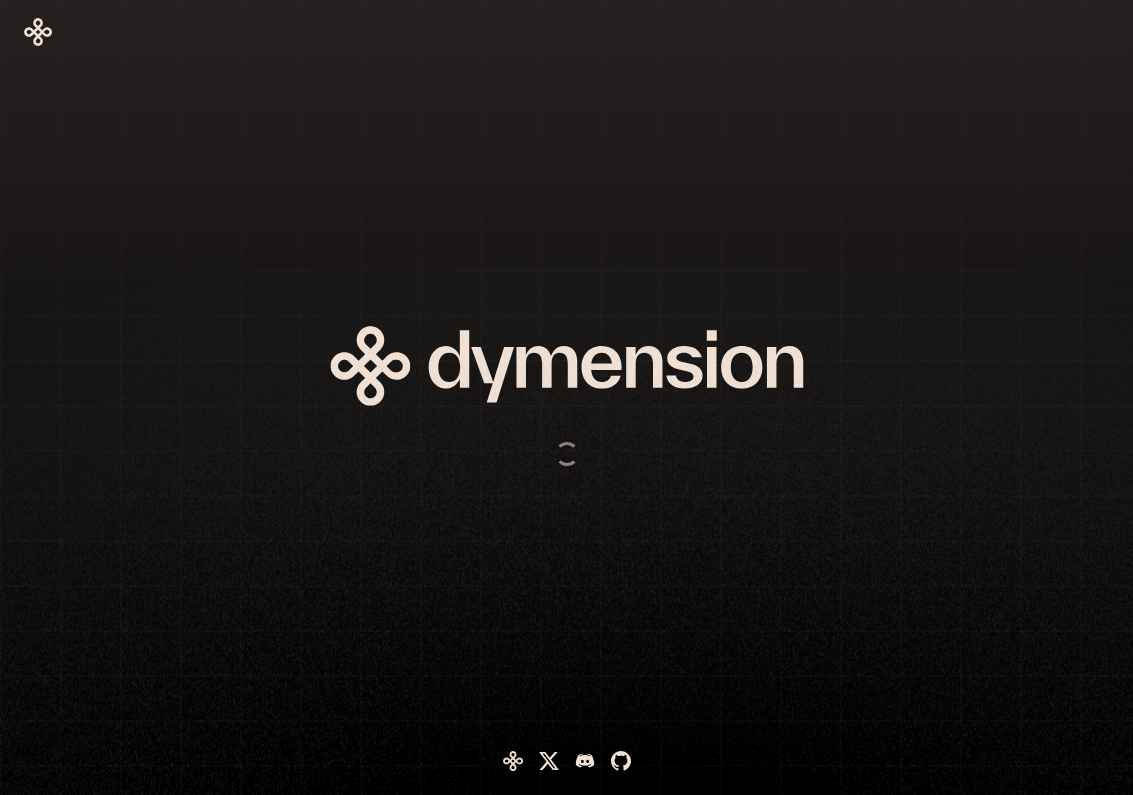 scroll, scrollTop: 0, scrollLeft: 0, axis: both 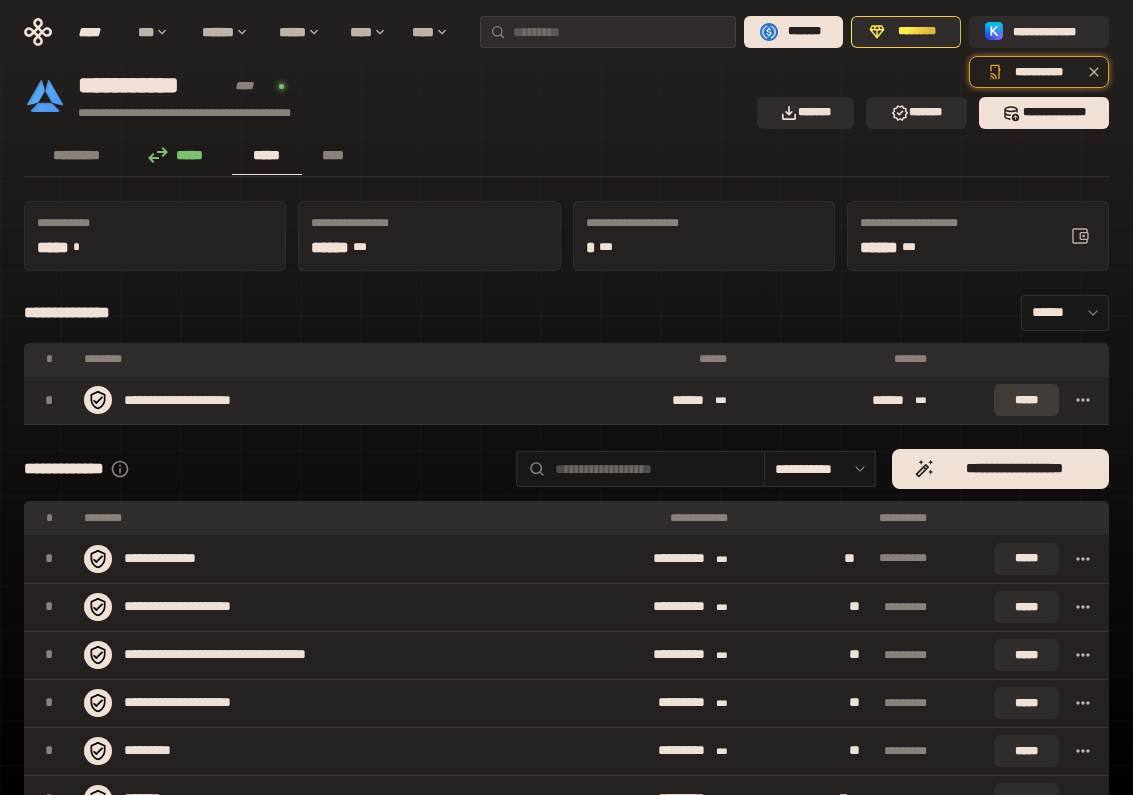 click on "*****" at bounding box center (1026, 400) 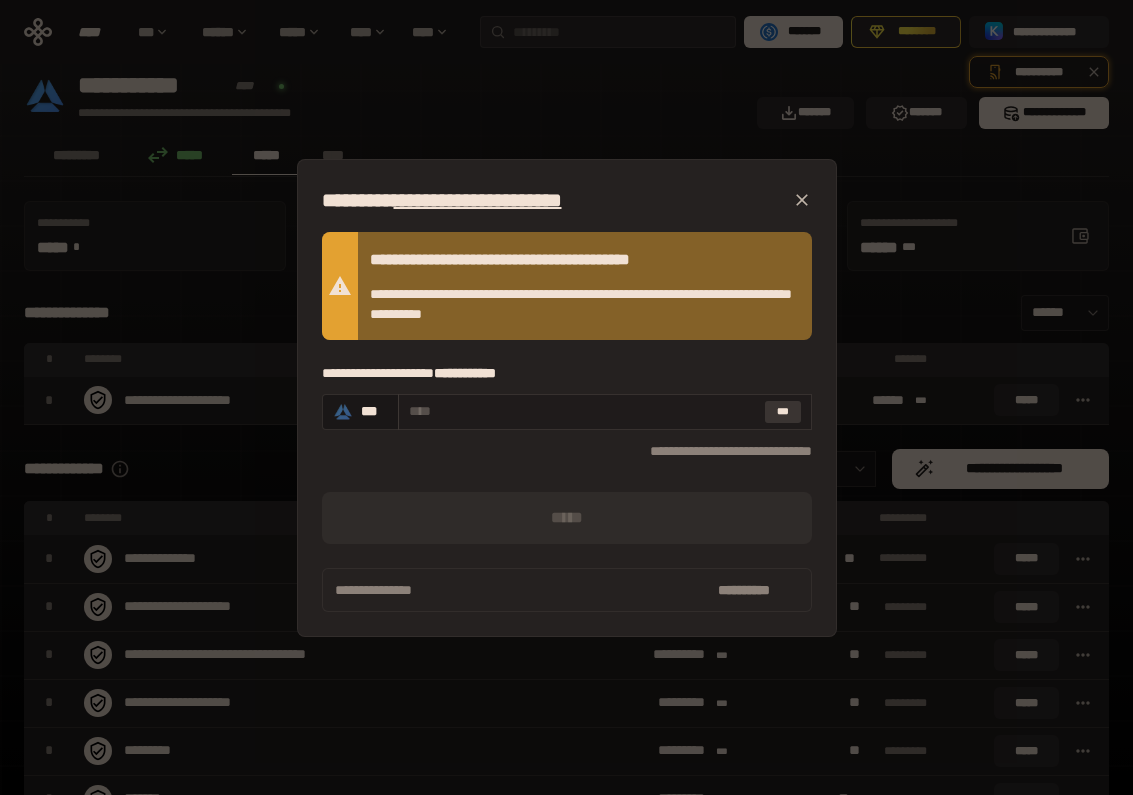 click on "***" at bounding box center (783, 412) 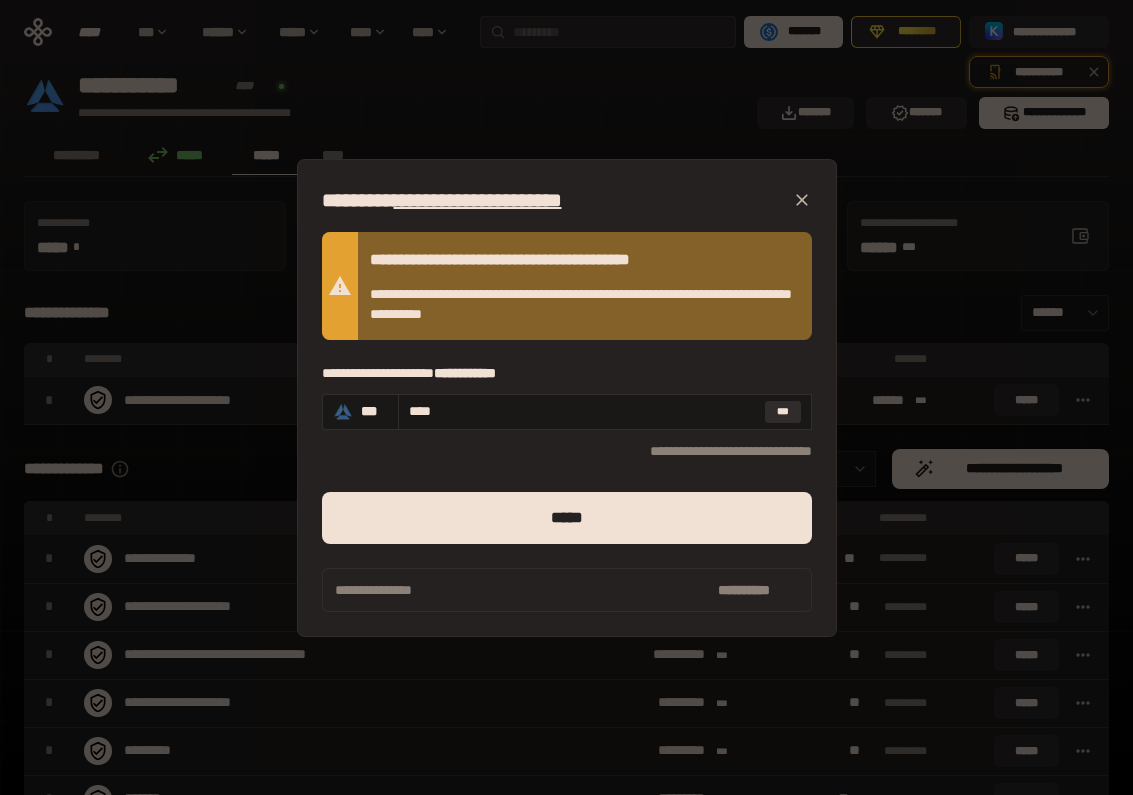 type on "****" 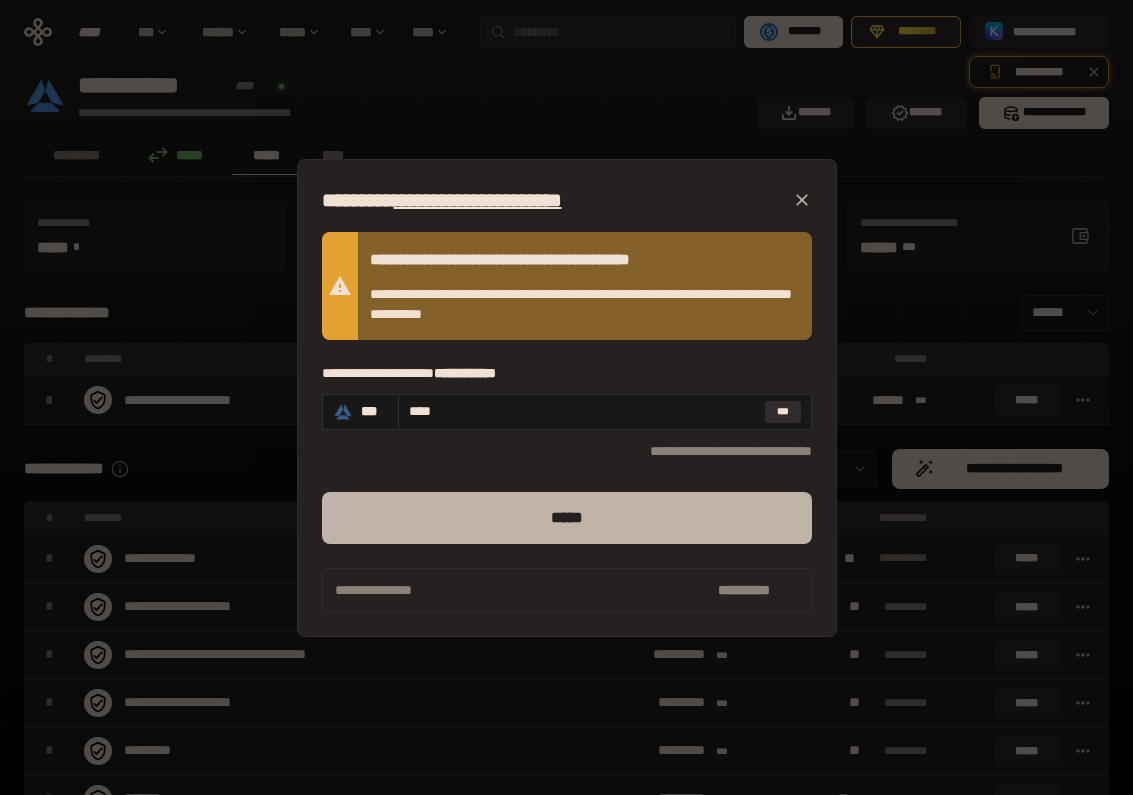 click on "*****" at bounding box center [567, 518] 